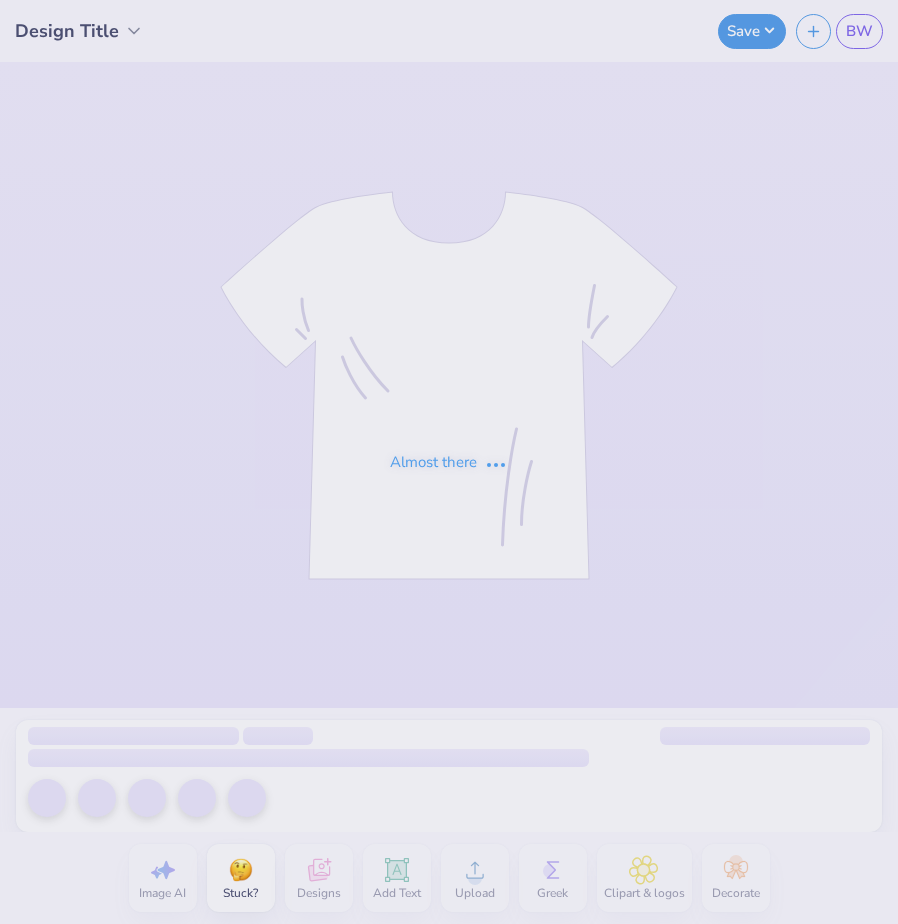 scroll, scrollTop: 0, scrollLeft: 0, axis: both 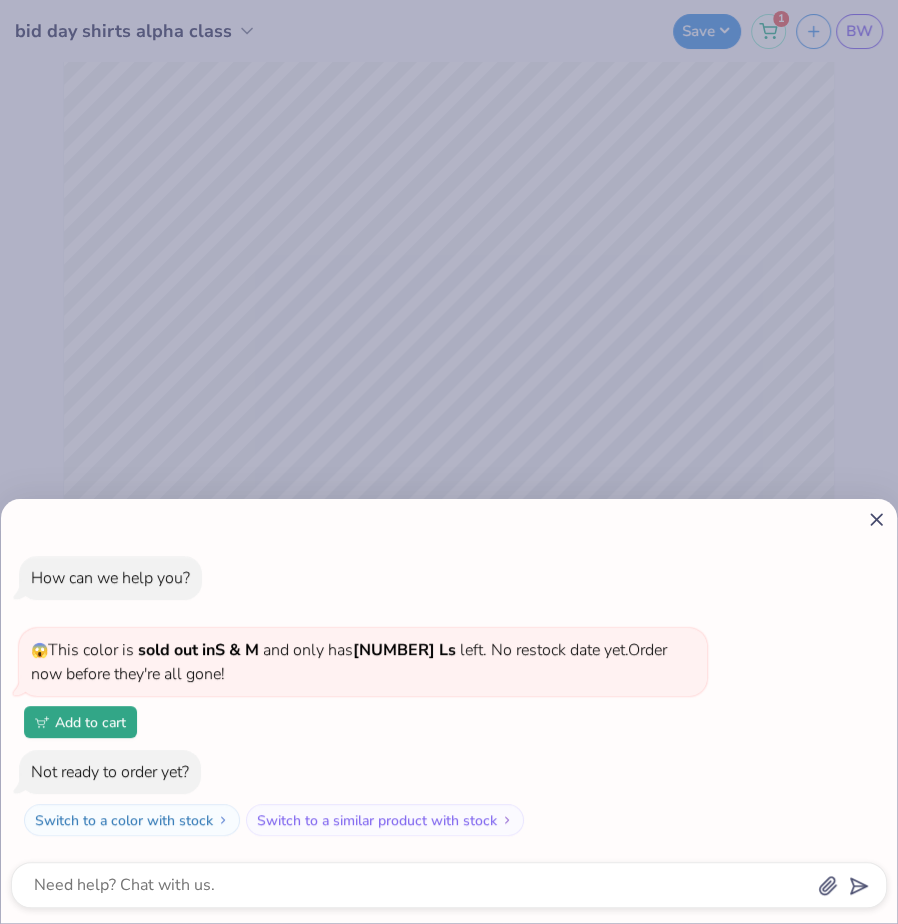 click on "How can we help you? 😱 This color is   sold out in  S & M   and only has  [NUMBER] Ls   left . No restock date yet.  Order now before they're all gone! Add to cart Not ready to order yet? Switch to a color with stock Switch to a similar product with stock" at bounding box center [449, 711] 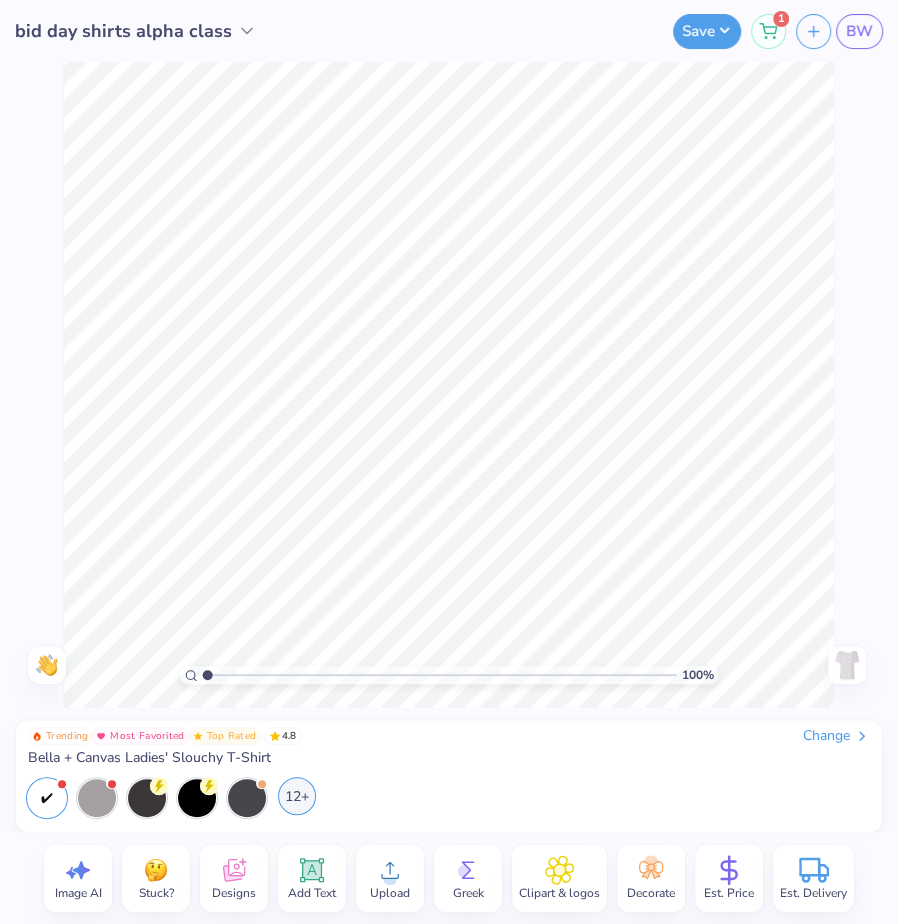 click on "12+" at bounding box center [297, 796] 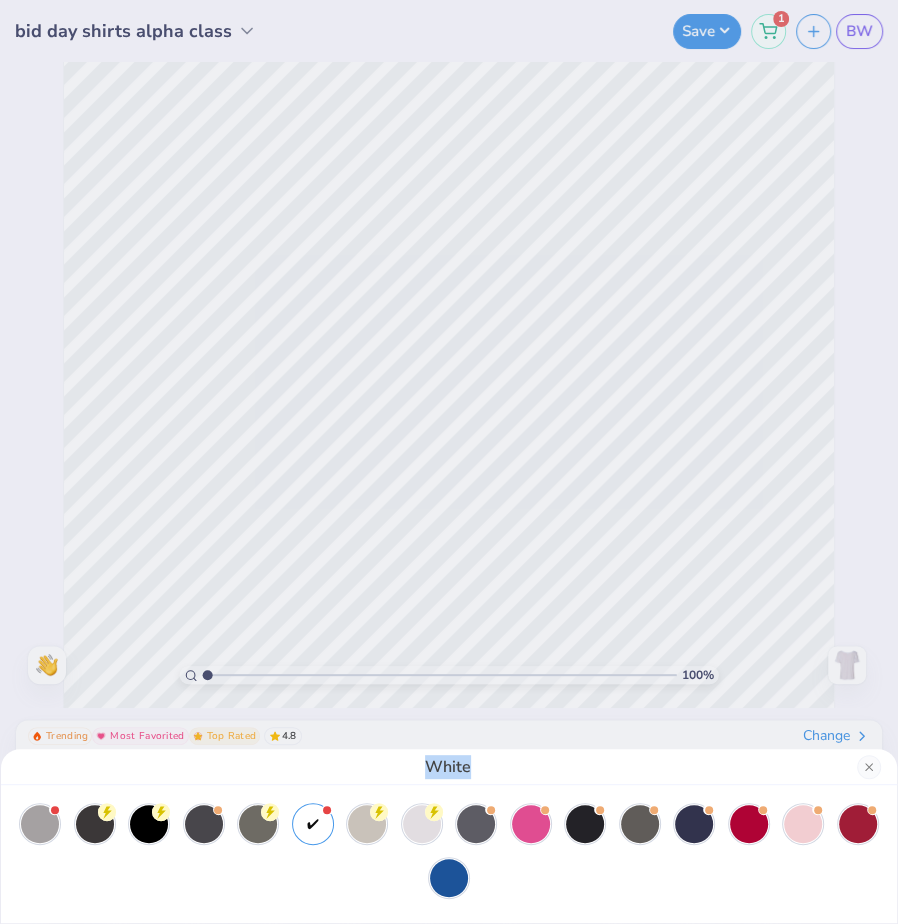 drag, startPoint x: 715, startPoint y: 779, endPoint x: 724, endPoint y: 721, distance: 58.694122 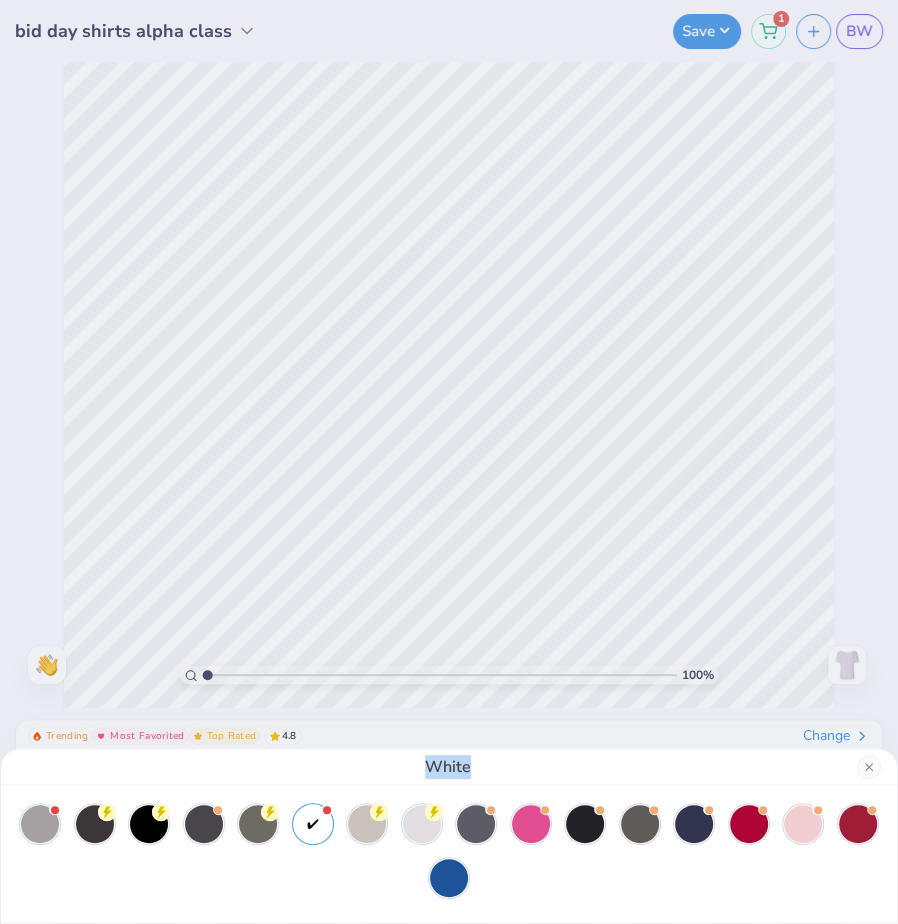 click on "White" at bounding box center (449, 462) 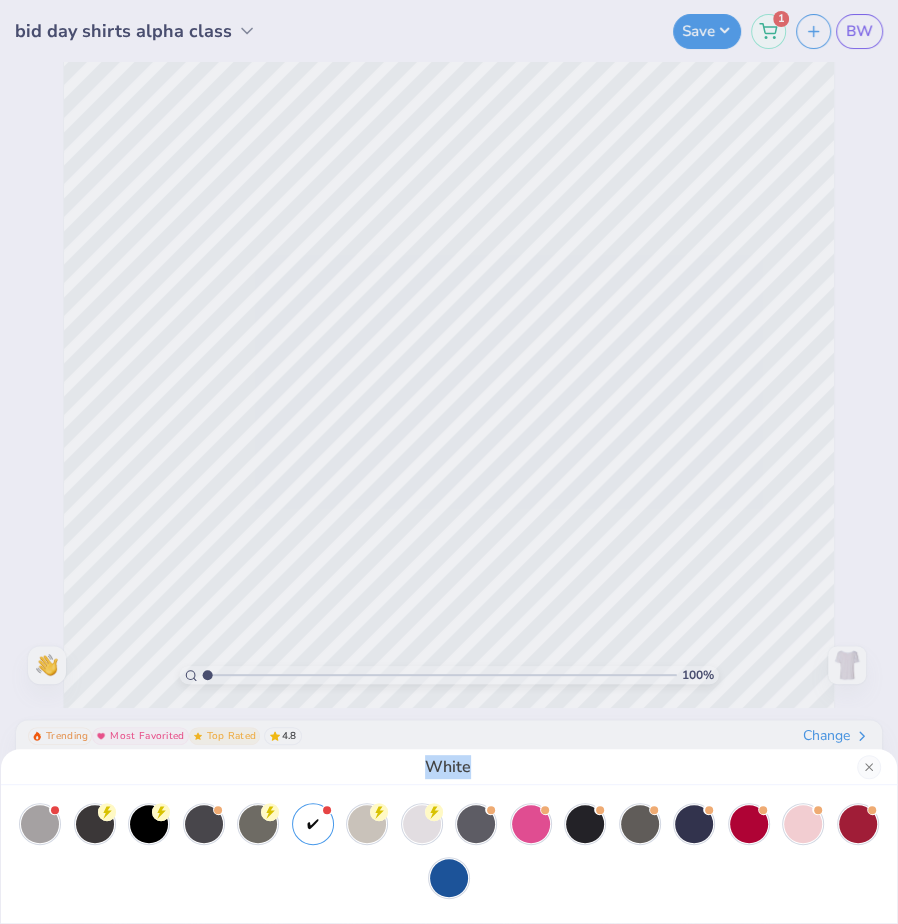 click on "White" at bounding box center [449, 767] 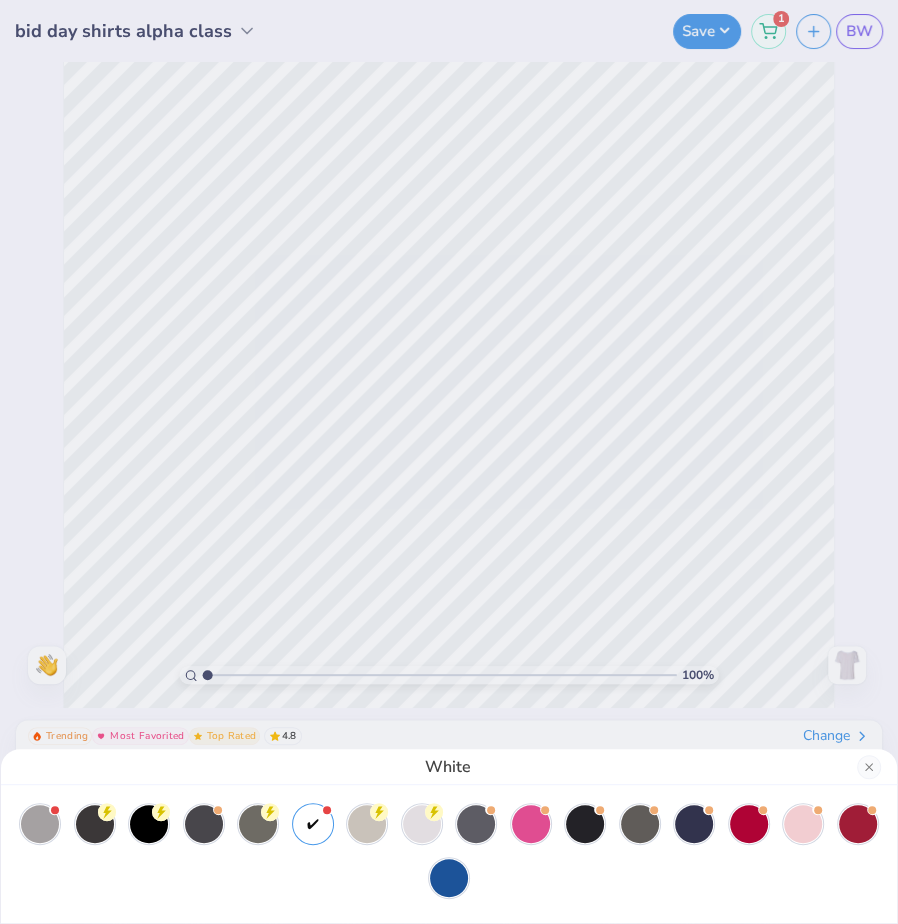 click on "White" at bounding box center [449, 462] 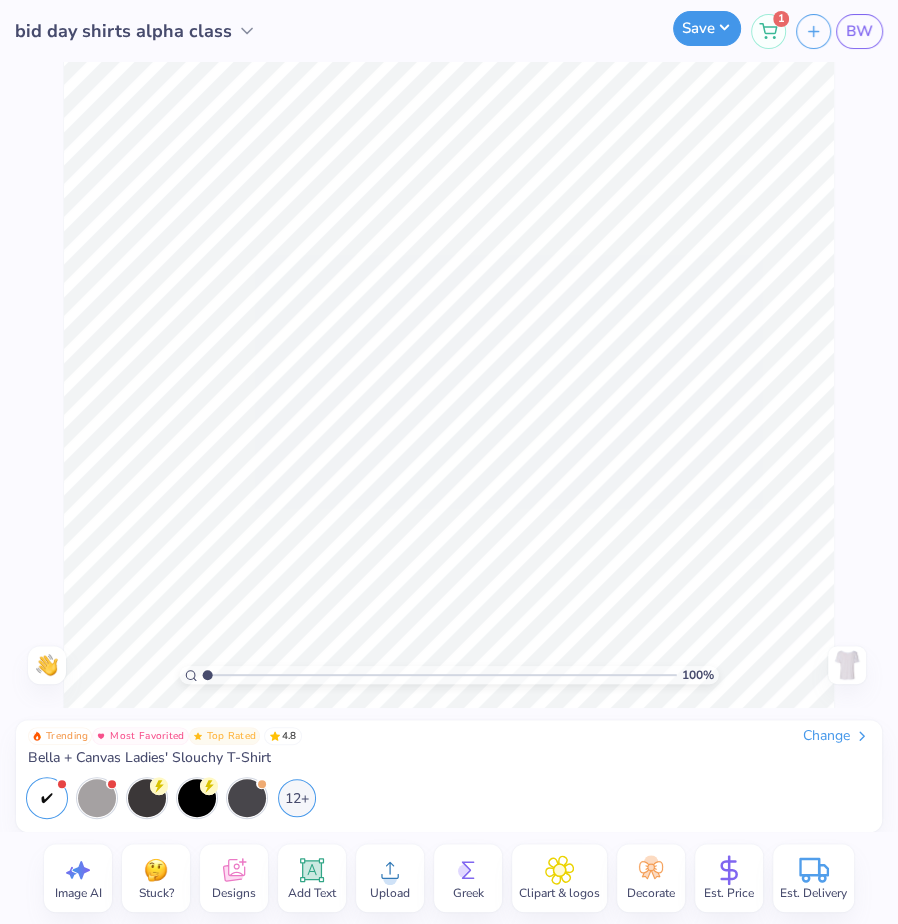 click on "Save" at bounding box center (707, 28) 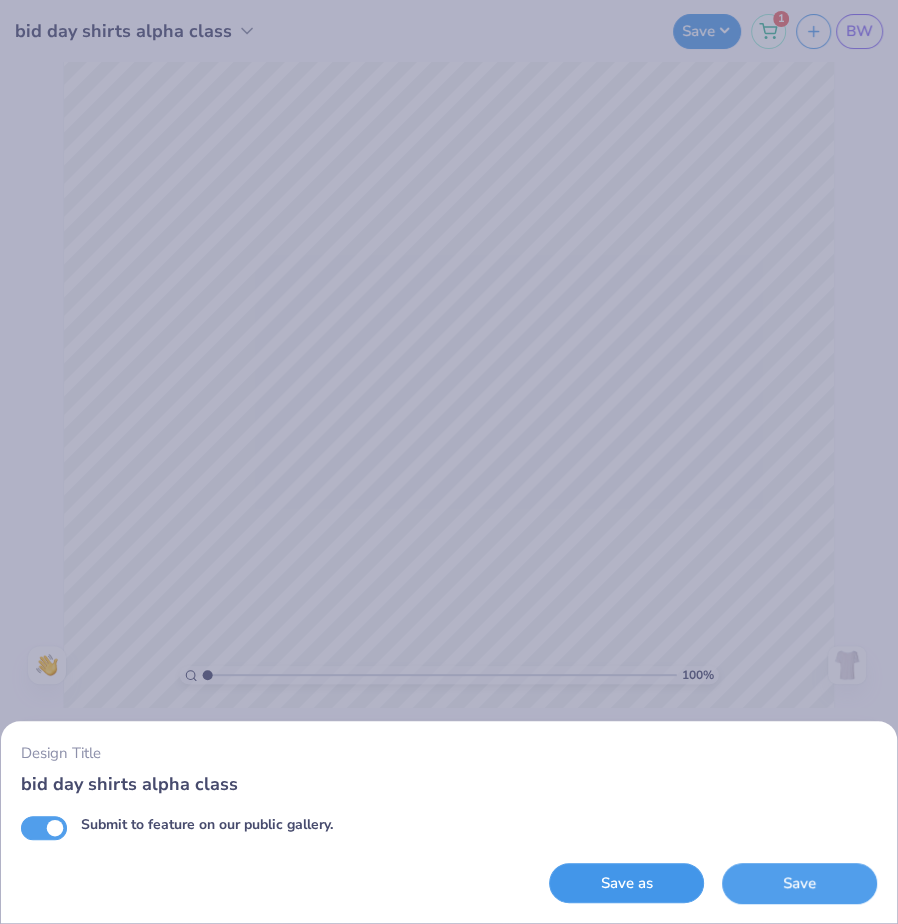 click on "Save as" at bounding box center (626, 883) 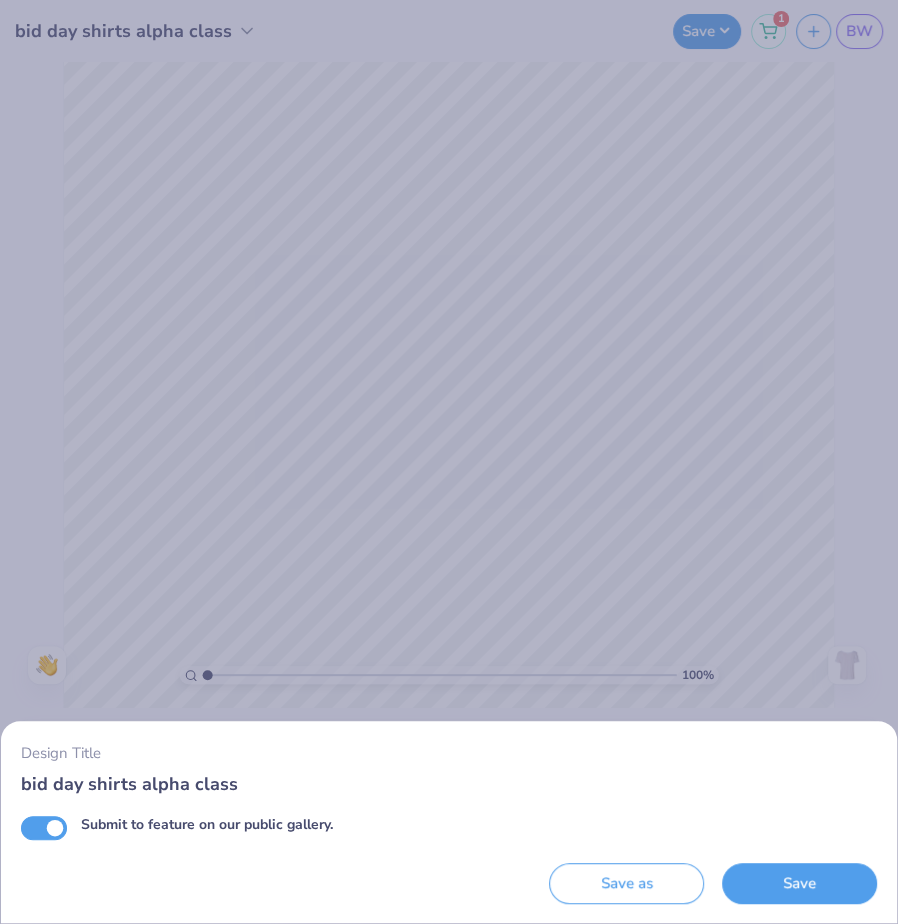 click on "Design Title bid day shirts alpha class Submit to feature on our public gallery. Save as Save" at bounding box center [449, 462] 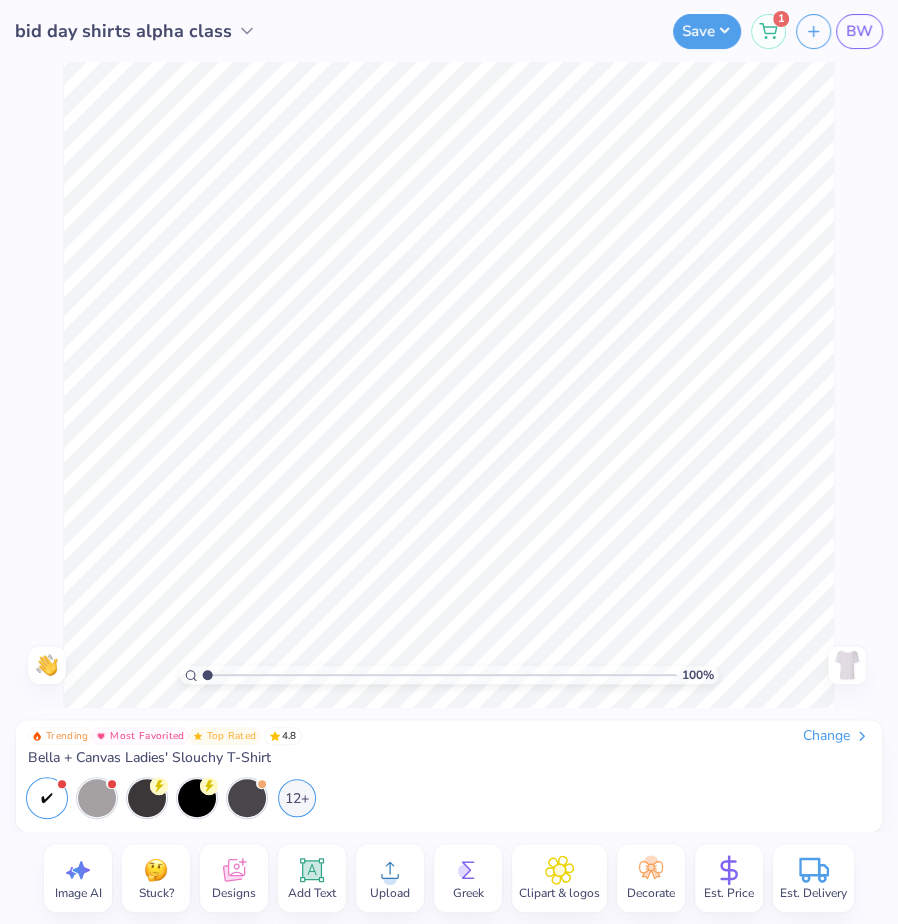 click 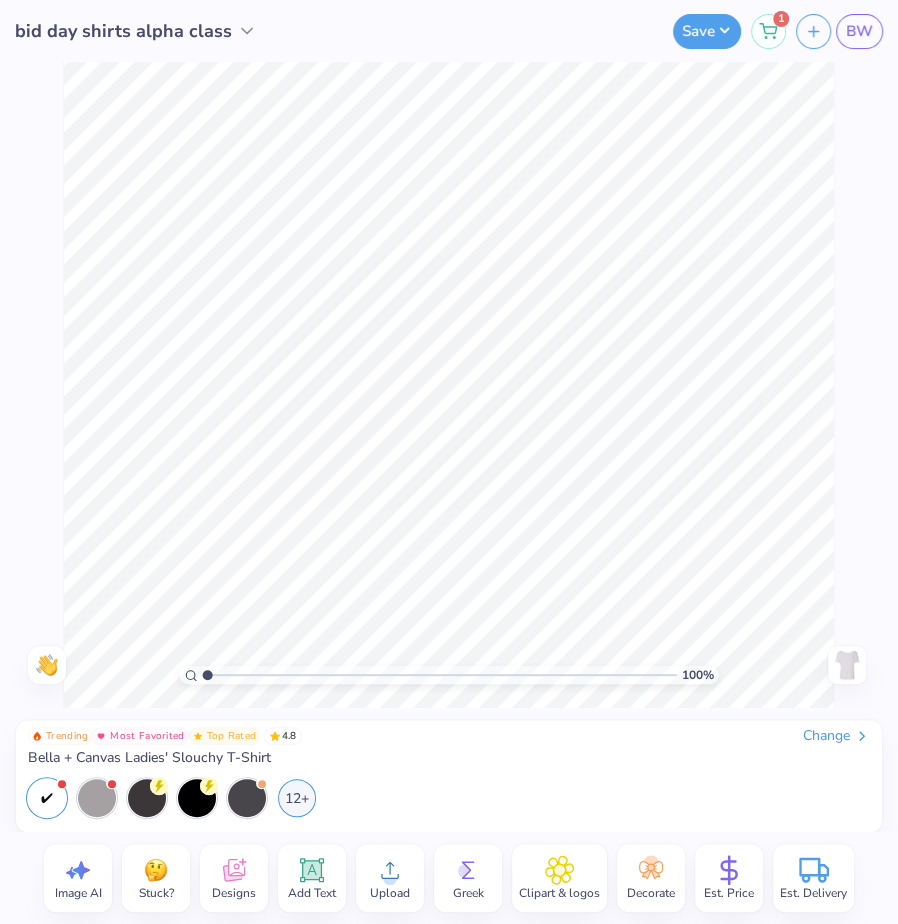 click 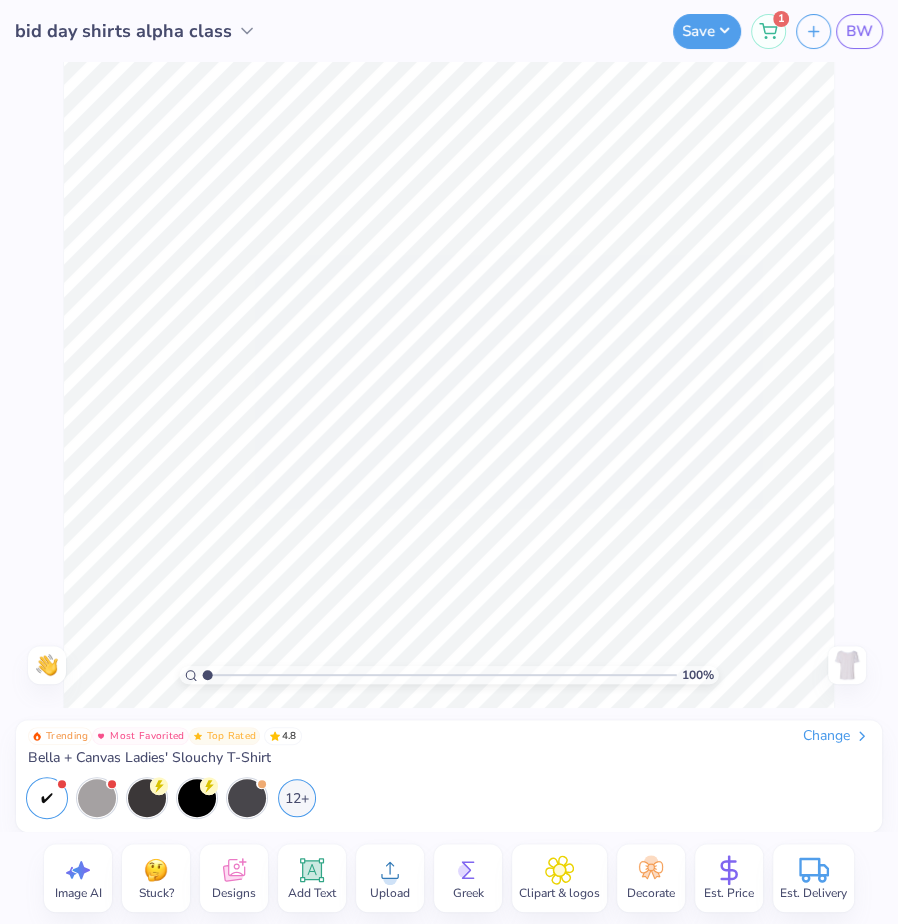 click at bounding box center (813, 31) 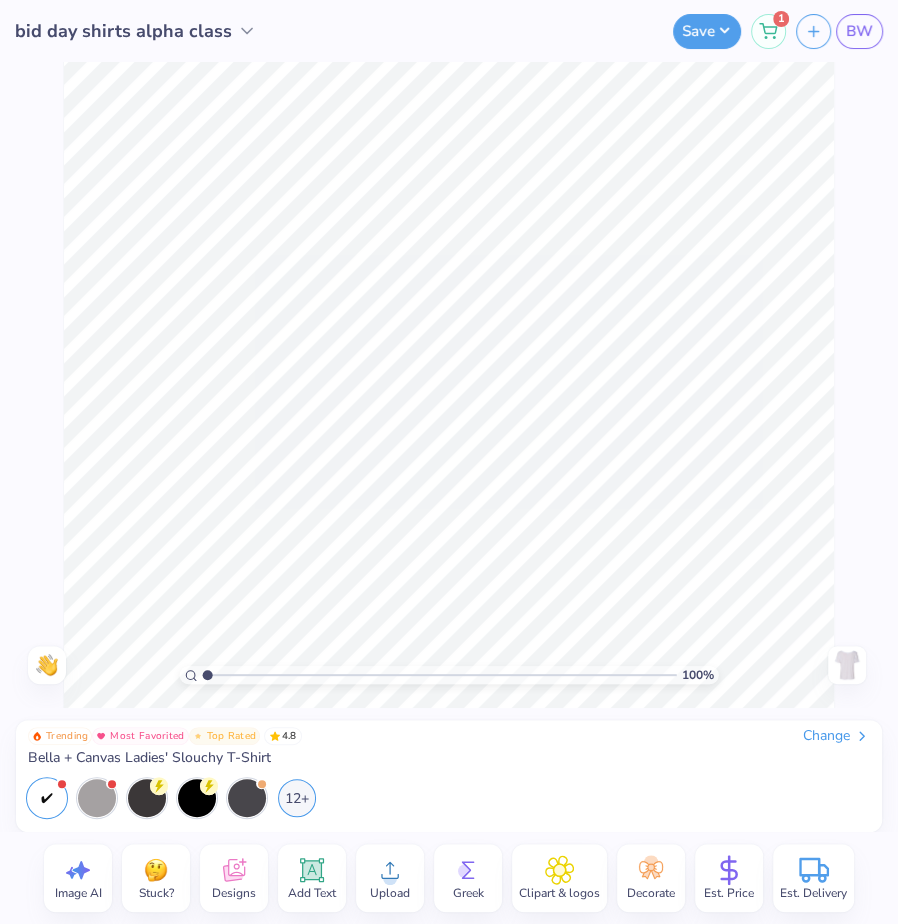 click 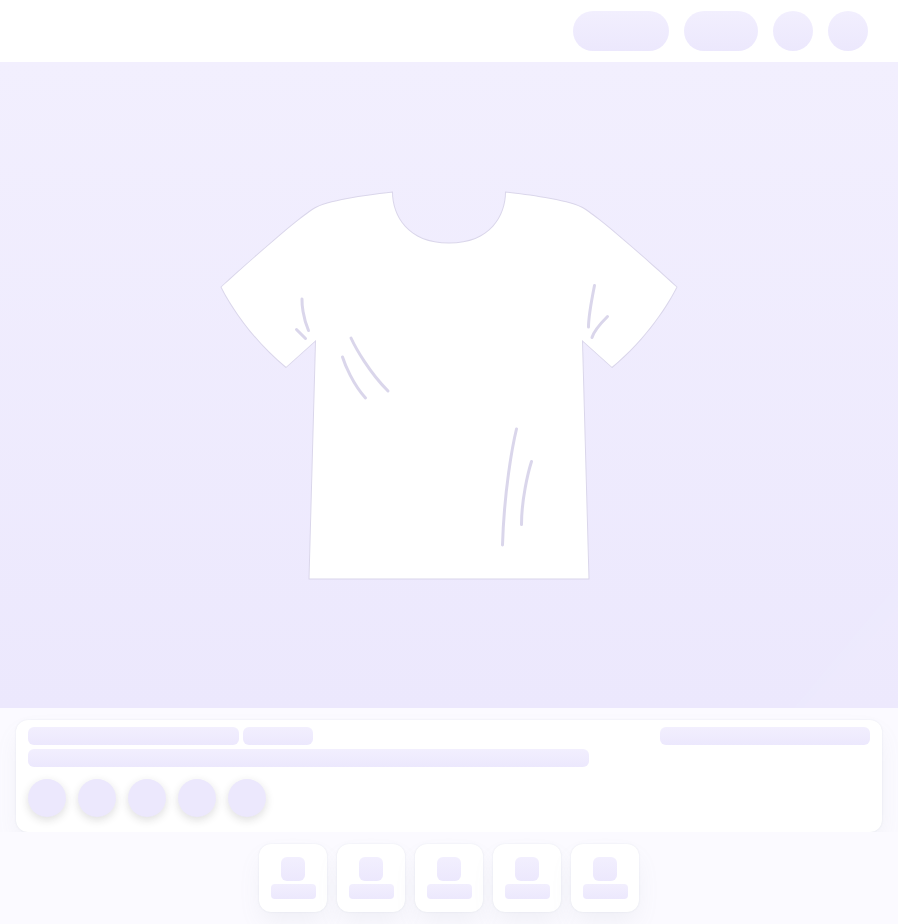 scroll, scrollTop: 0, scrollLeft: 0, axis: both 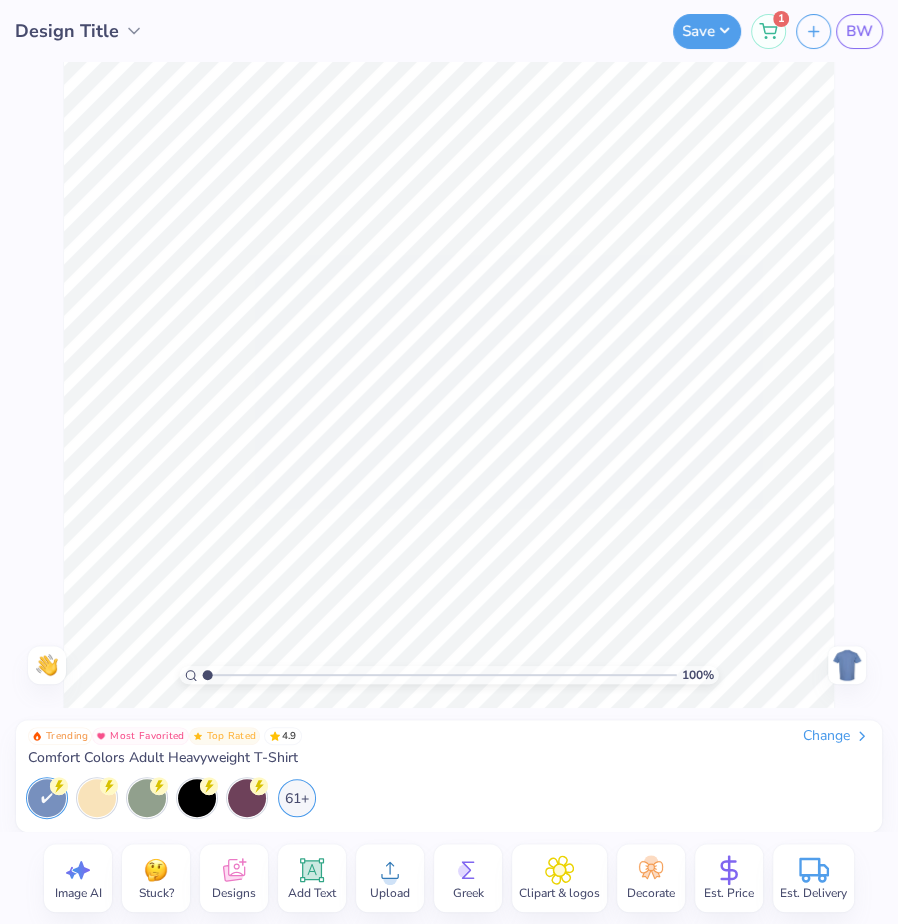 click on "Change" at bounding box center [836, 736] 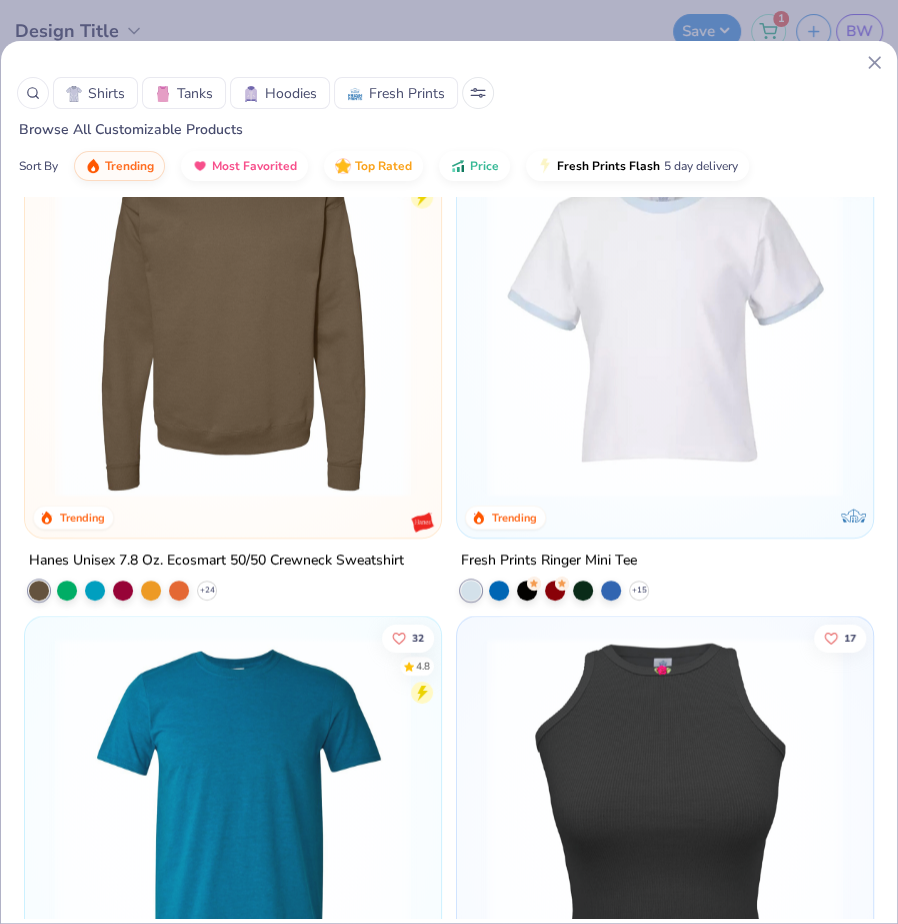scroll, scrollTop: 14582, scrollLeft: 0, axis: vertical 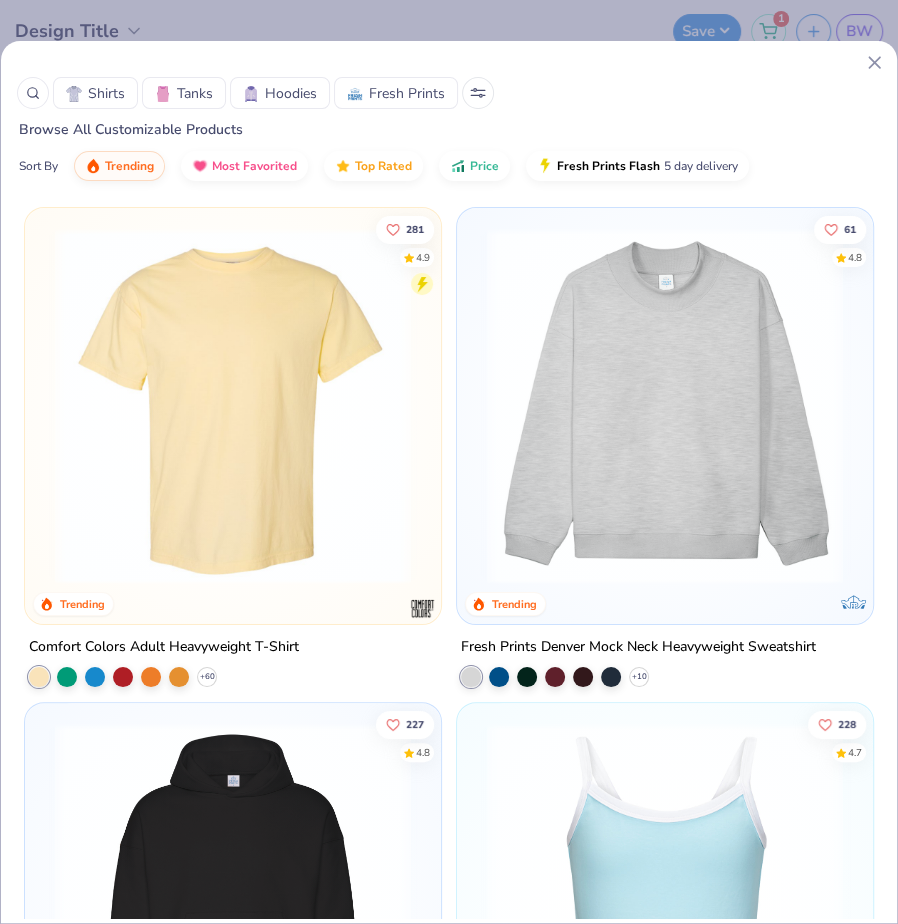 click 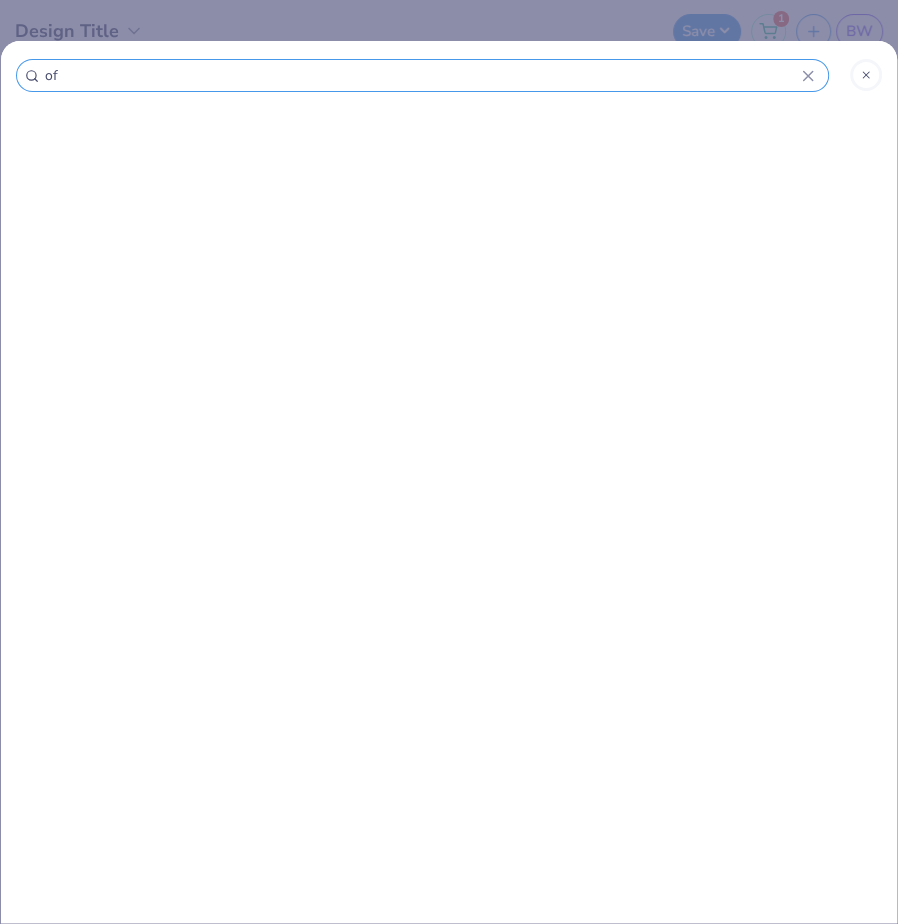 type on "off" 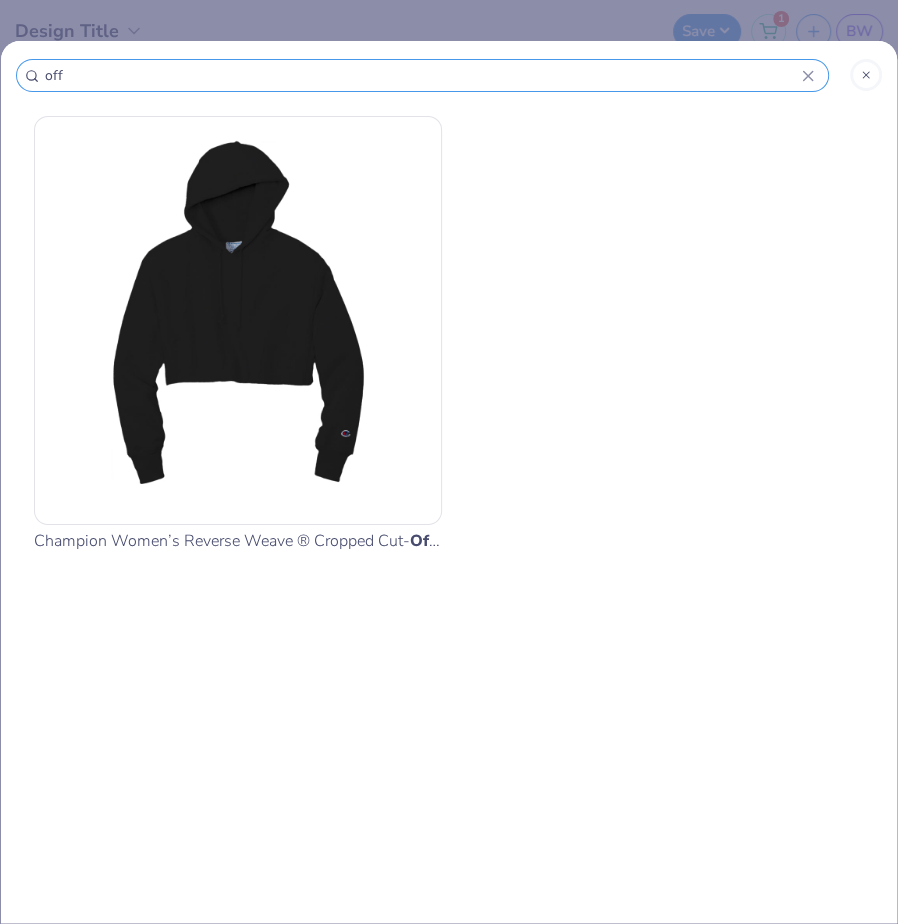 type on "of" 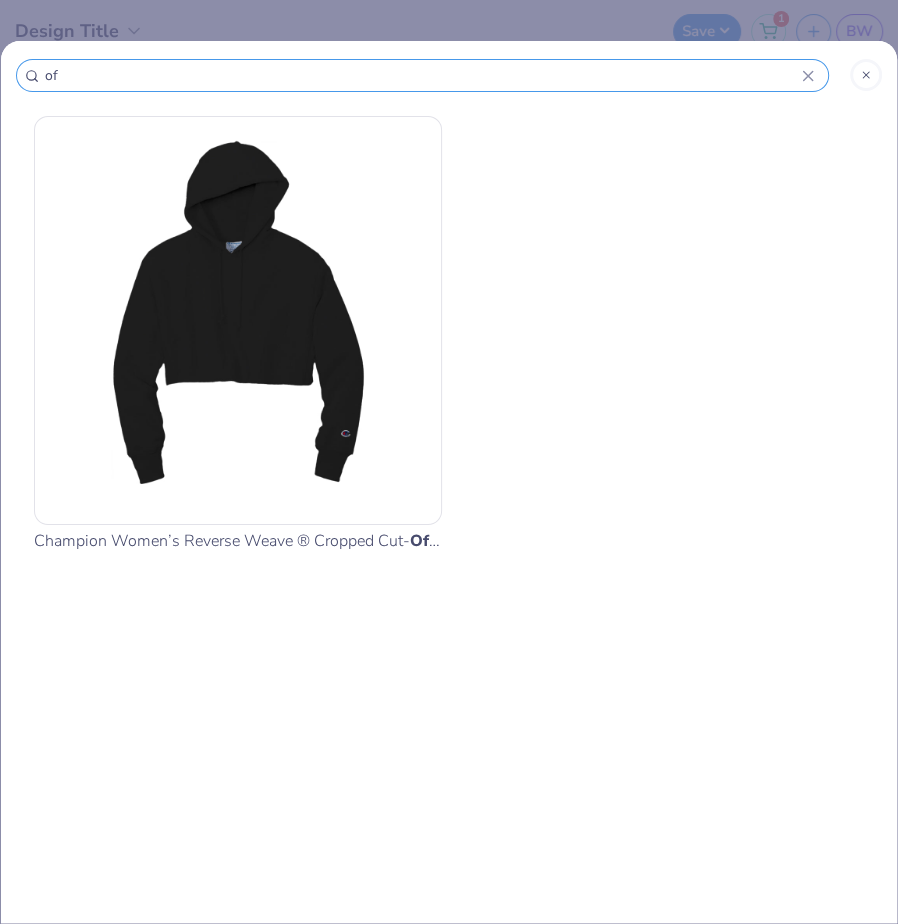type on "o" 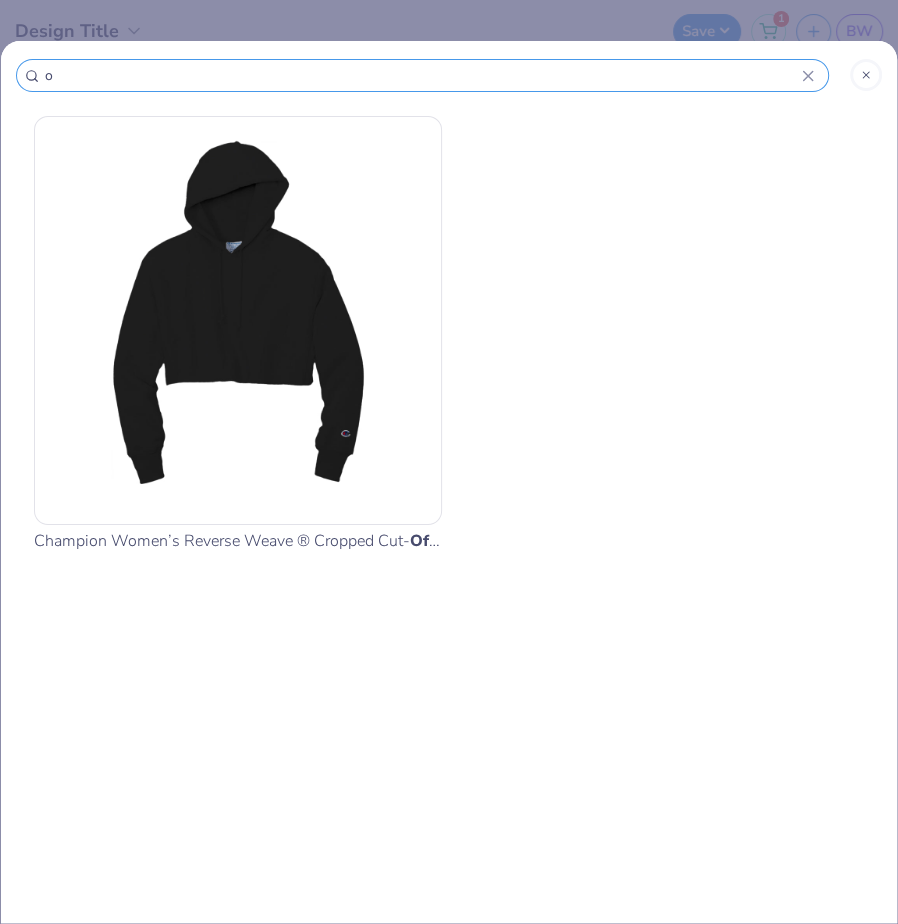 type 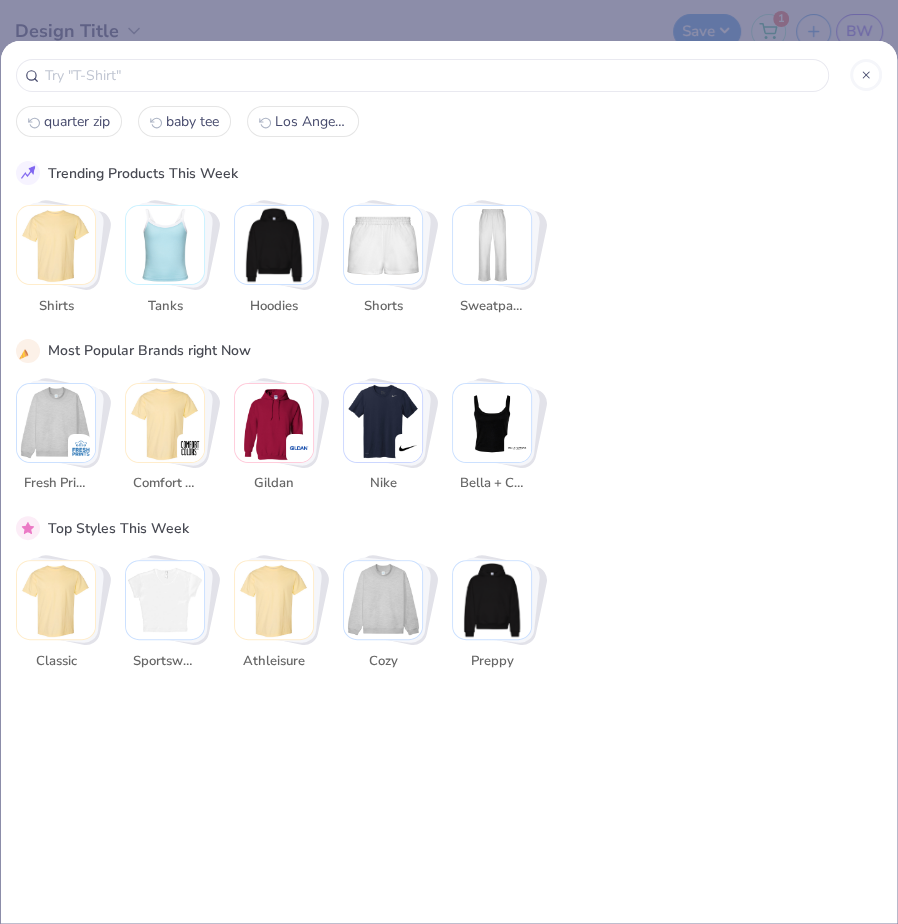 click at bounding box center (56, 245) 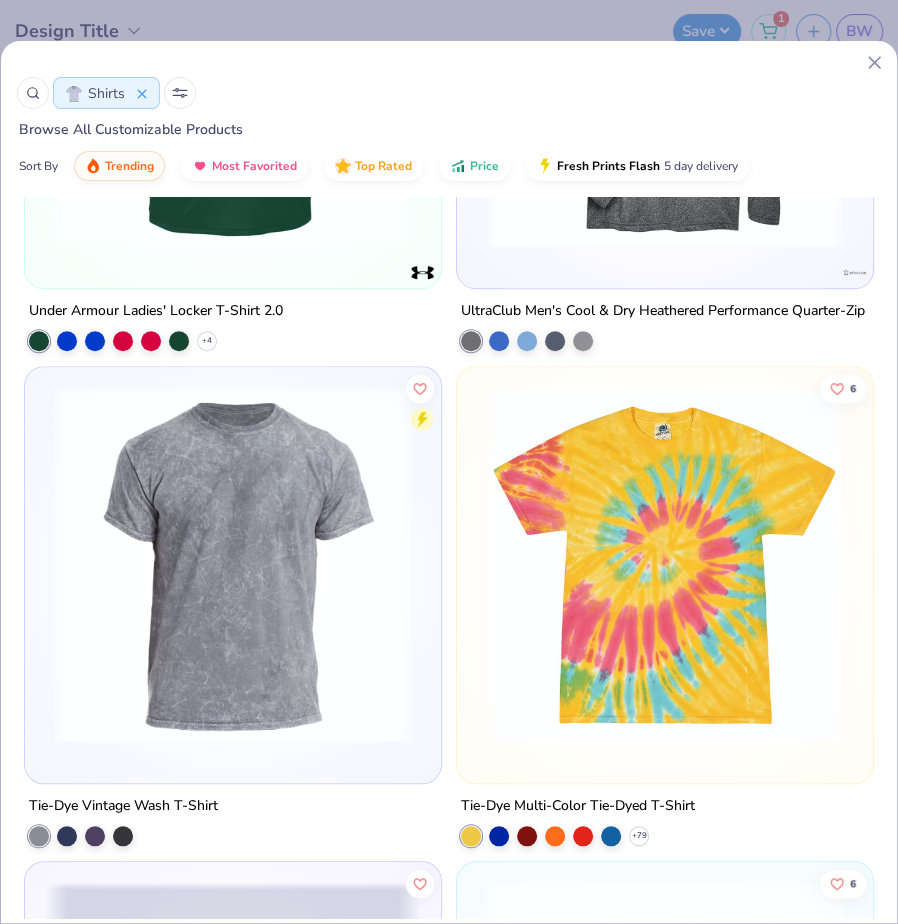scroll, scrollTop: 25087, scrollLeft: 0, axis: vertical 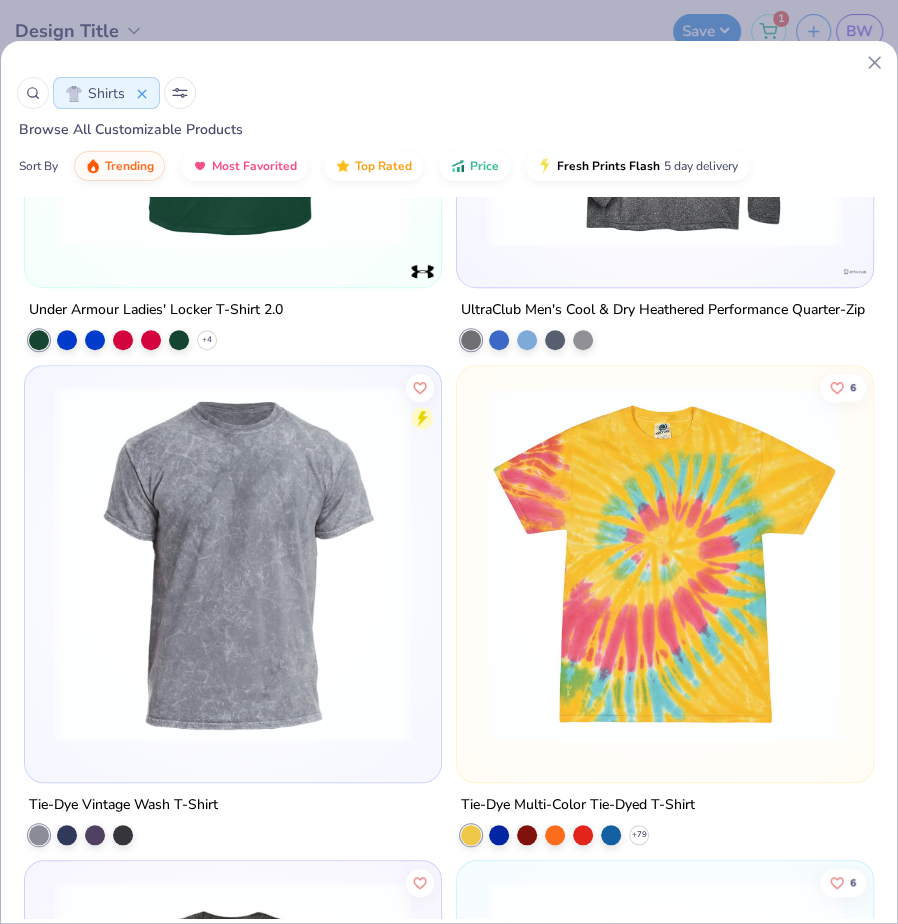 click 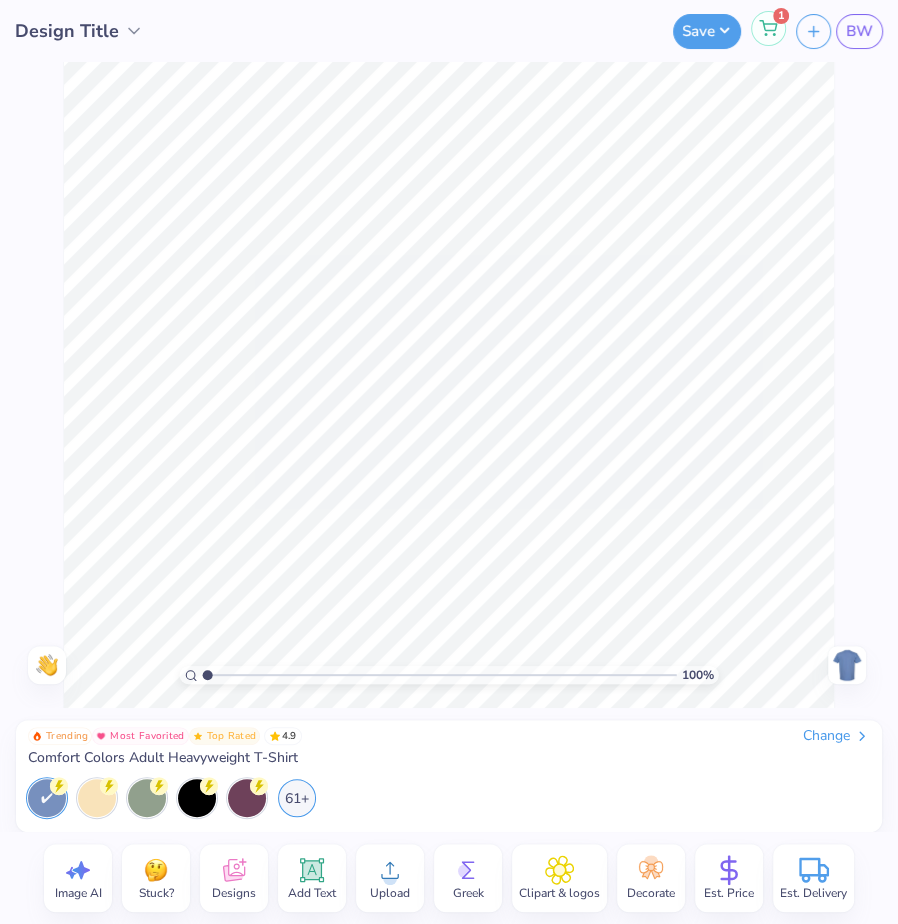 click on "1" at bounding box center (768, 28) 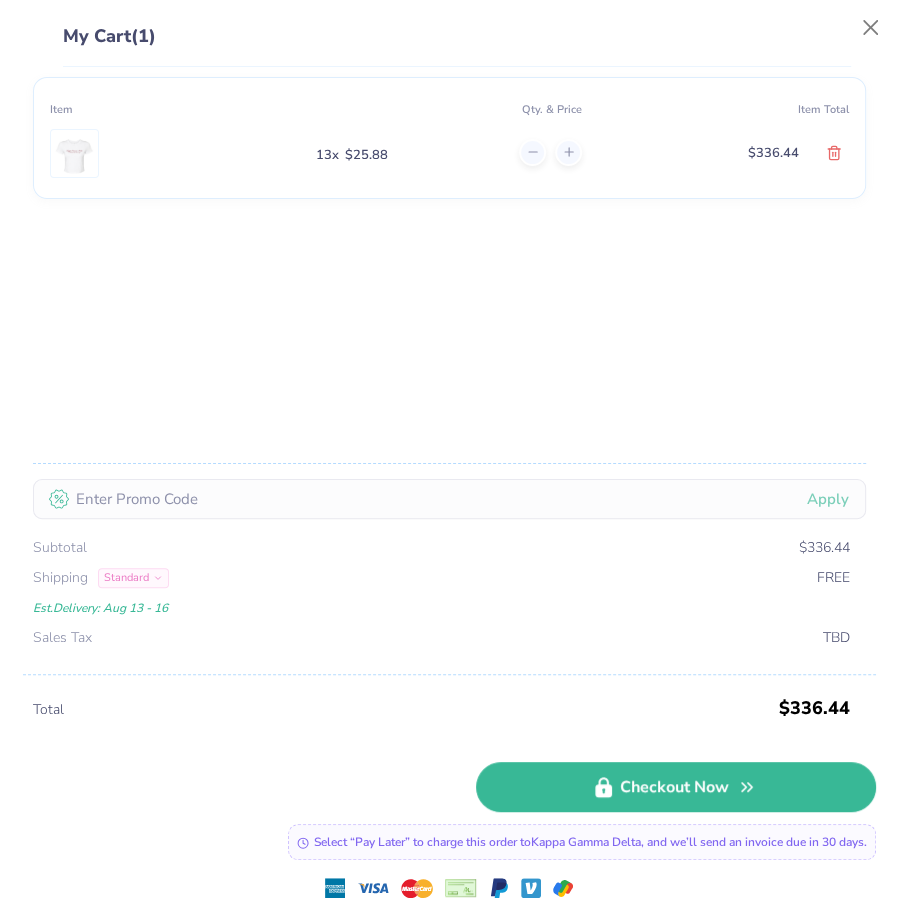 click at bounding box center (183, 153) 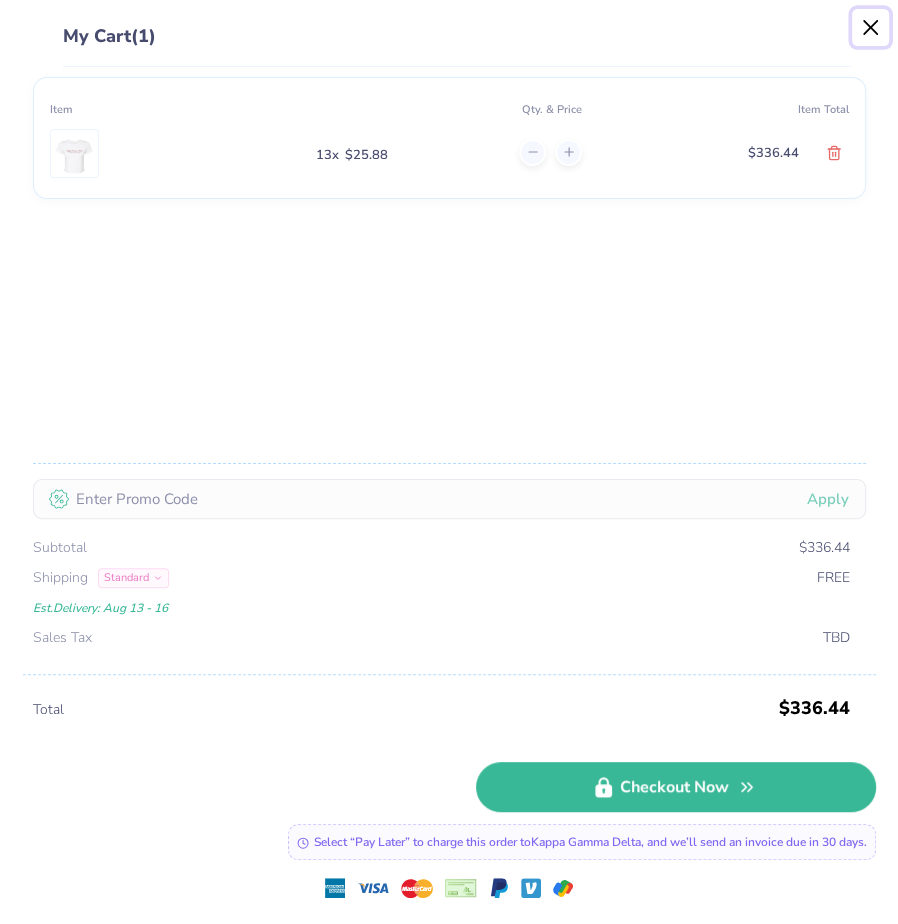 click at bounding box center (871, 28) 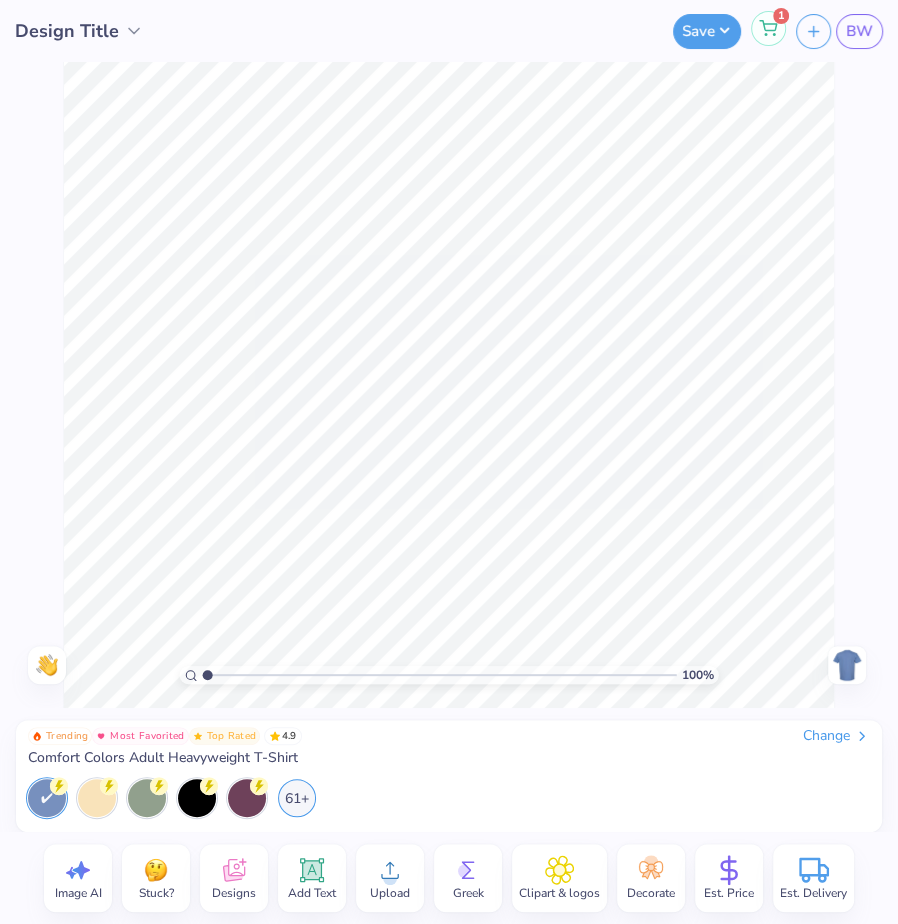click 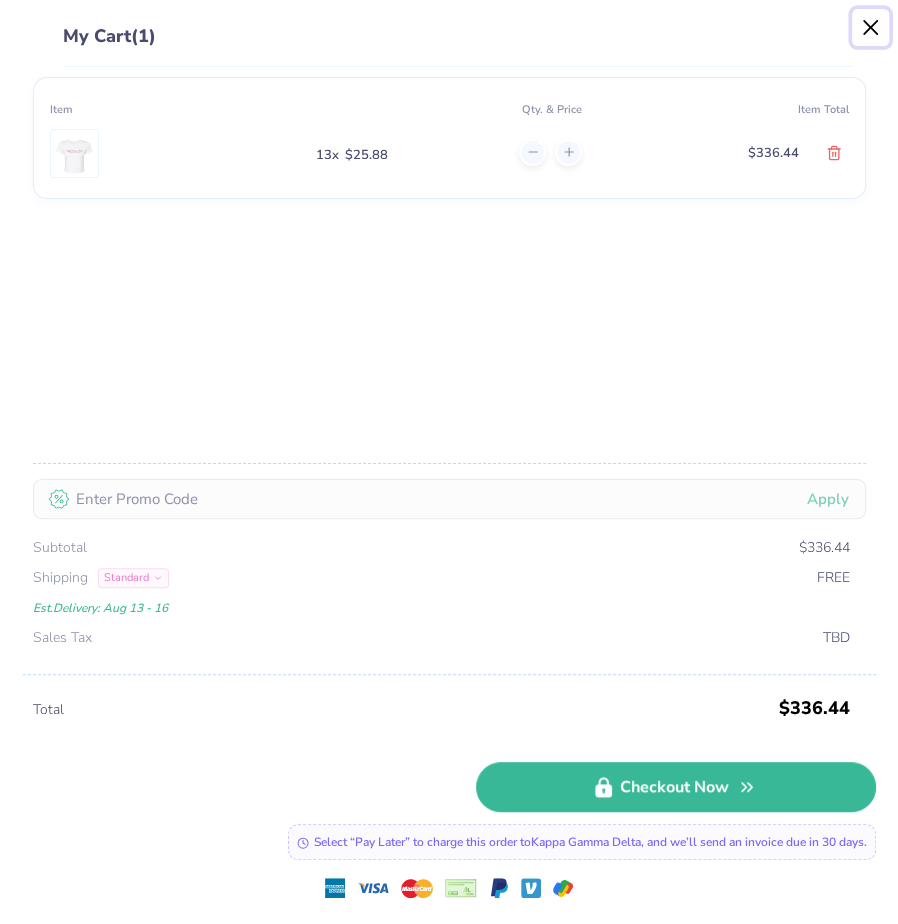 click at bounding box center (871, 28) 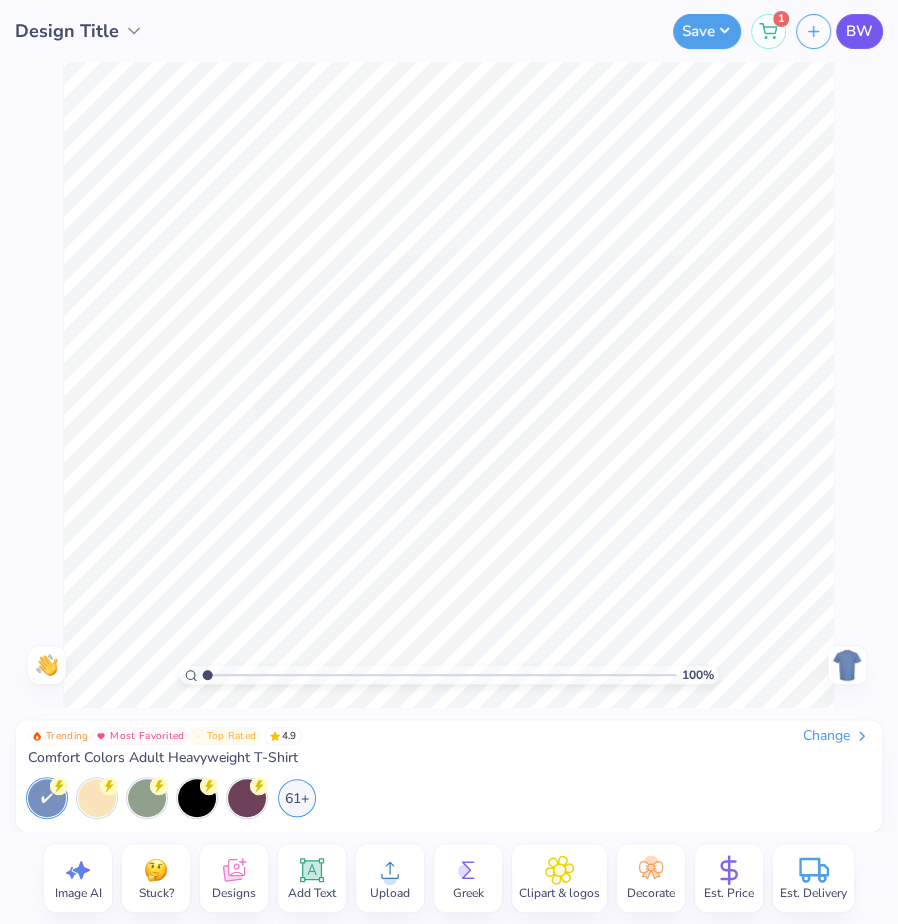 click on "BW" at bounding box center [859, 31] 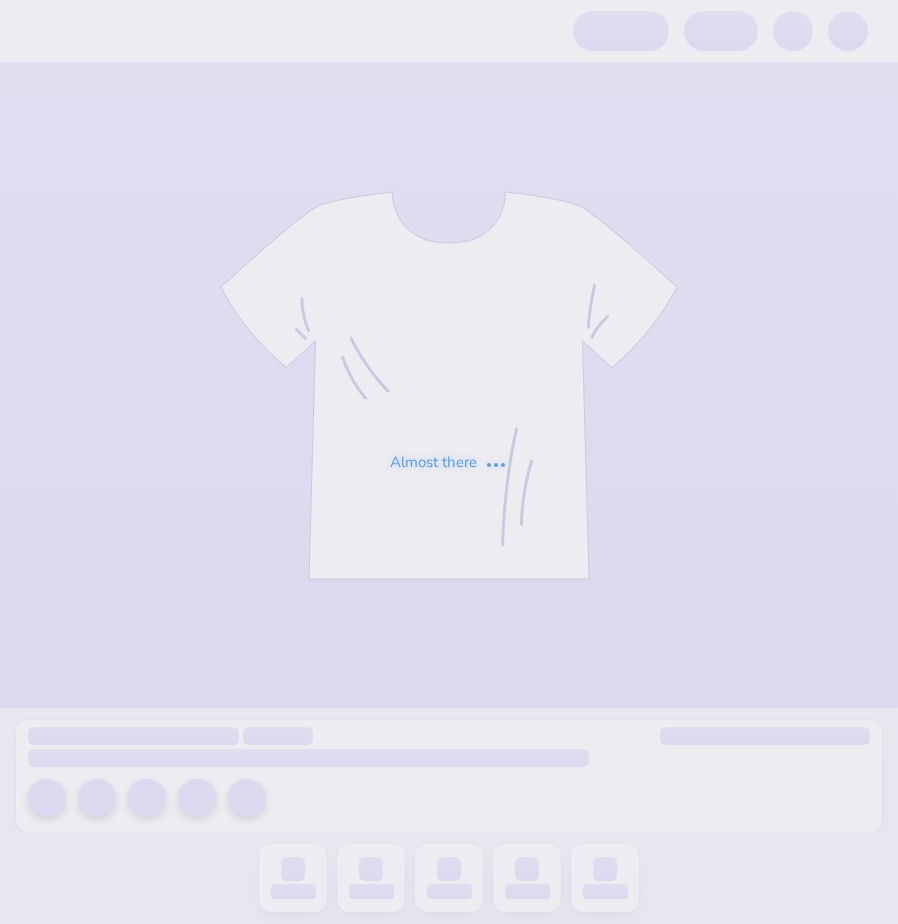scroll, scrollTop: 0, scrollLeft: 0, axis: both 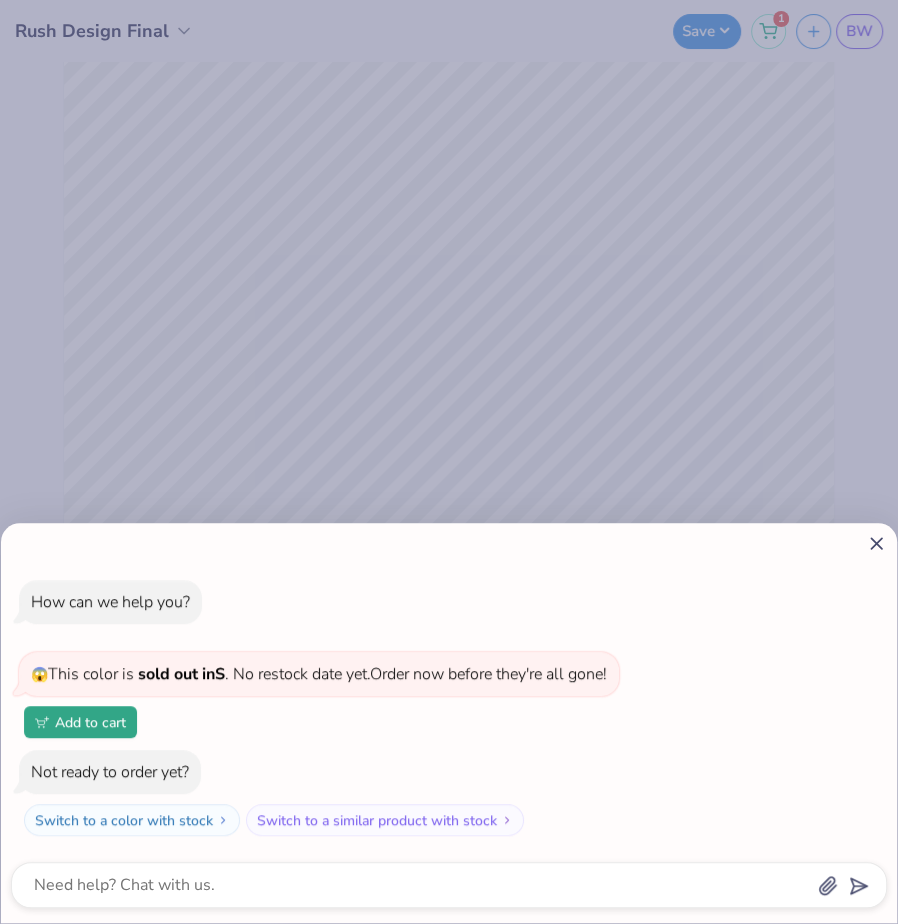 click on "How can we help you? 😱 This color is   sold out in  S . No restock date yet.  Order now before they're all gone! Add to cart Not ready to order yet? Switch to a color with stock Switch to a similar product with stock" at bounding box center [449, 462] 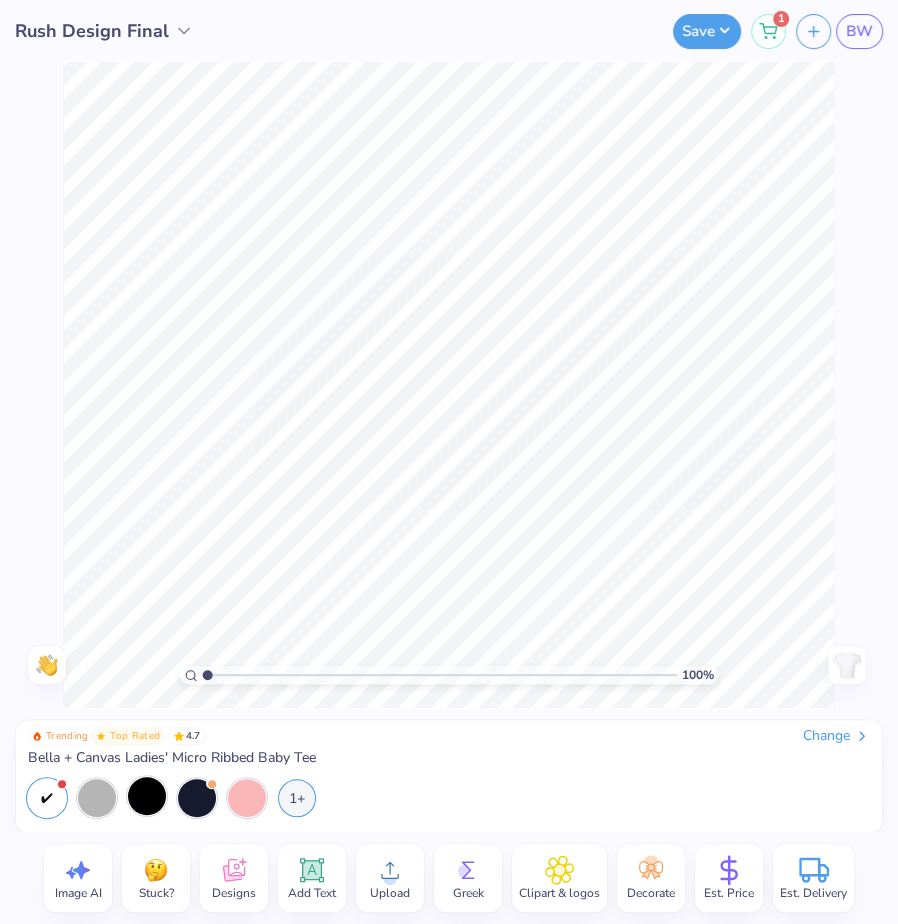 click at bounding box center [147, 796] 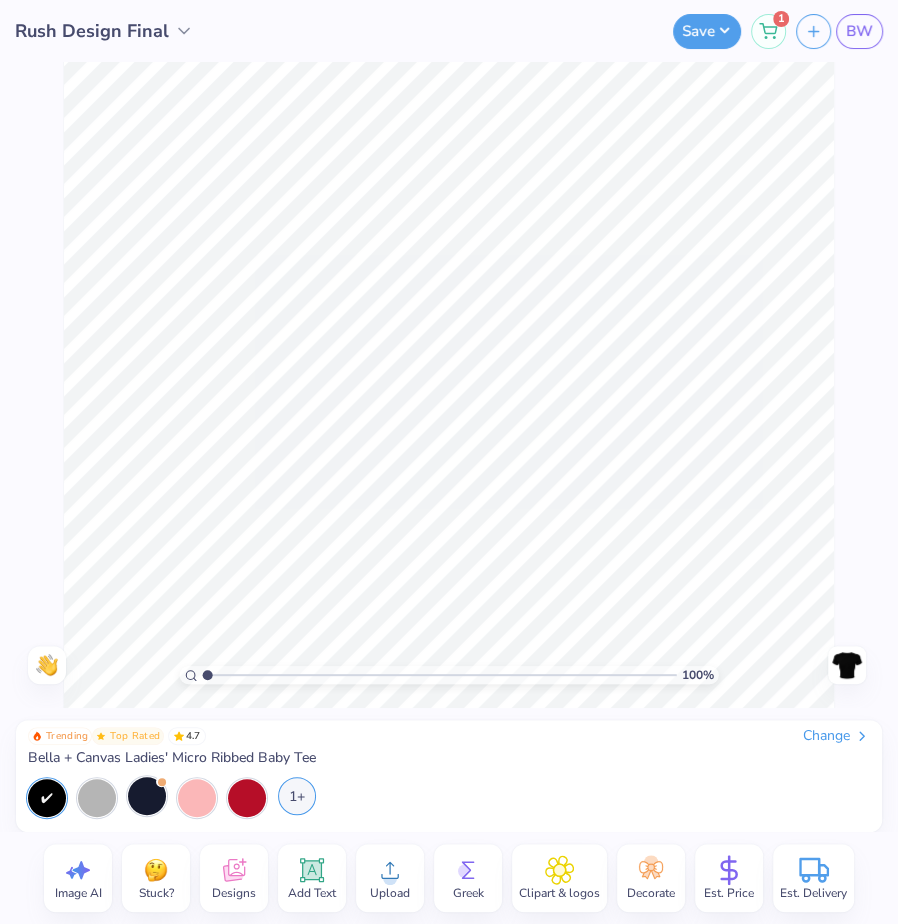 click on "1+" at bounding box center (297, 796) 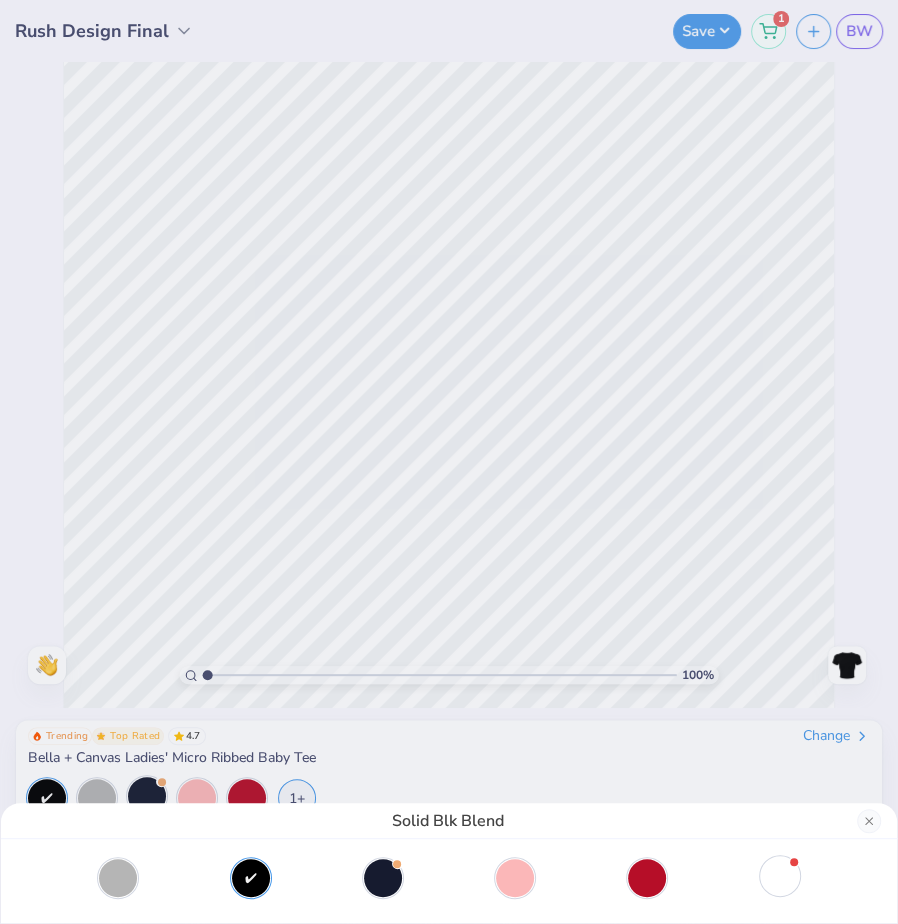 click at bounding box center [780, 876] 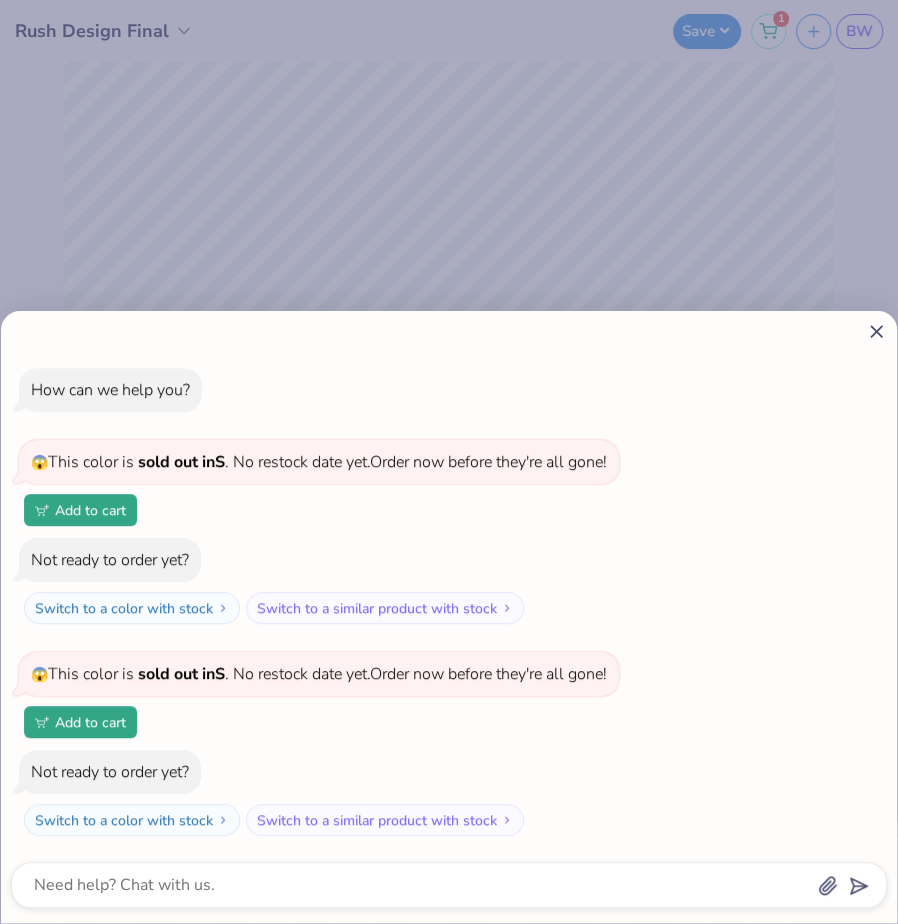 click 